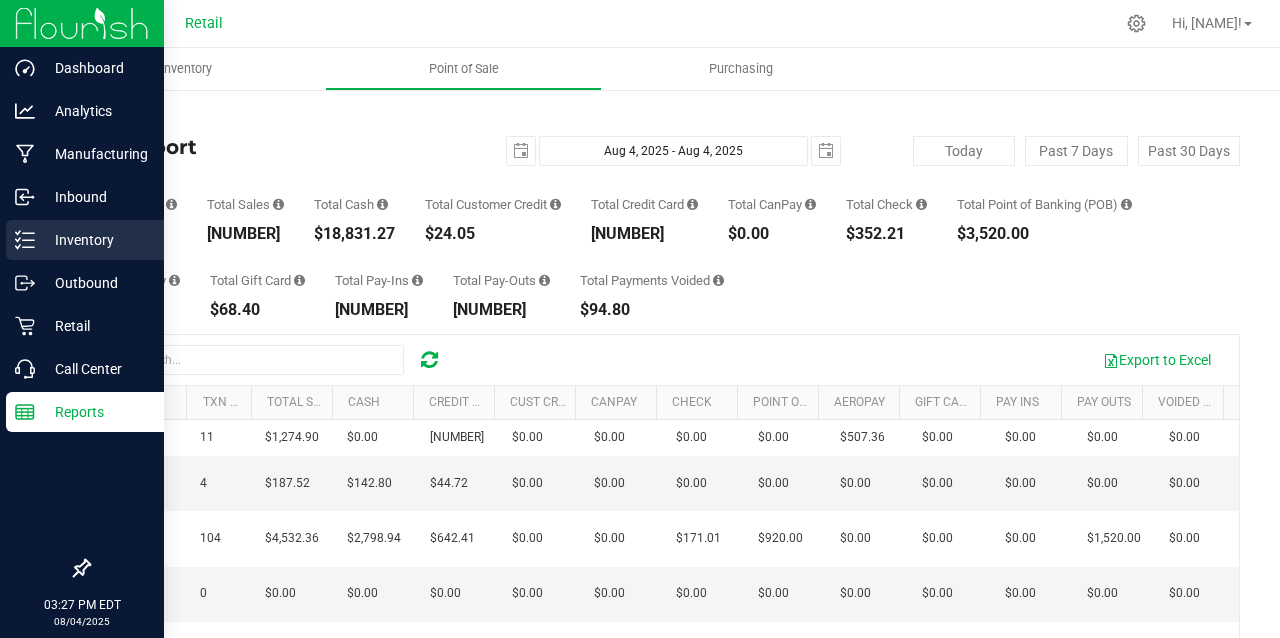 scroll, scrollTop: 0, scrollLeft: 0, axis: both 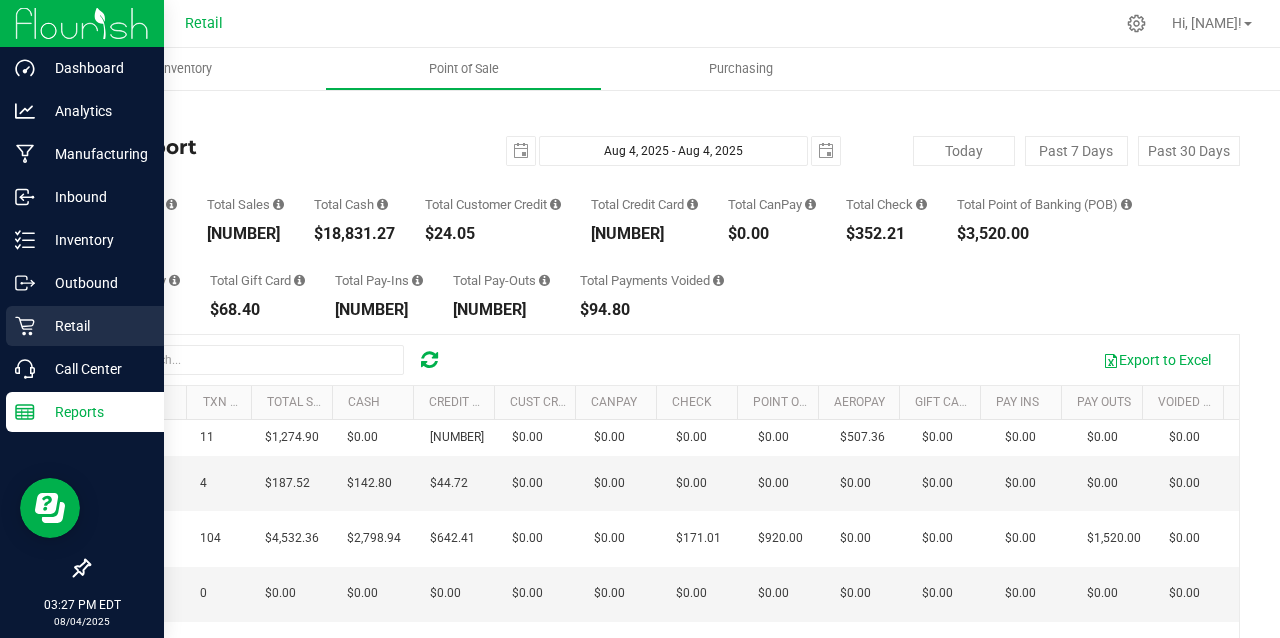 click on "Retail" at bounding box center (95, 326) 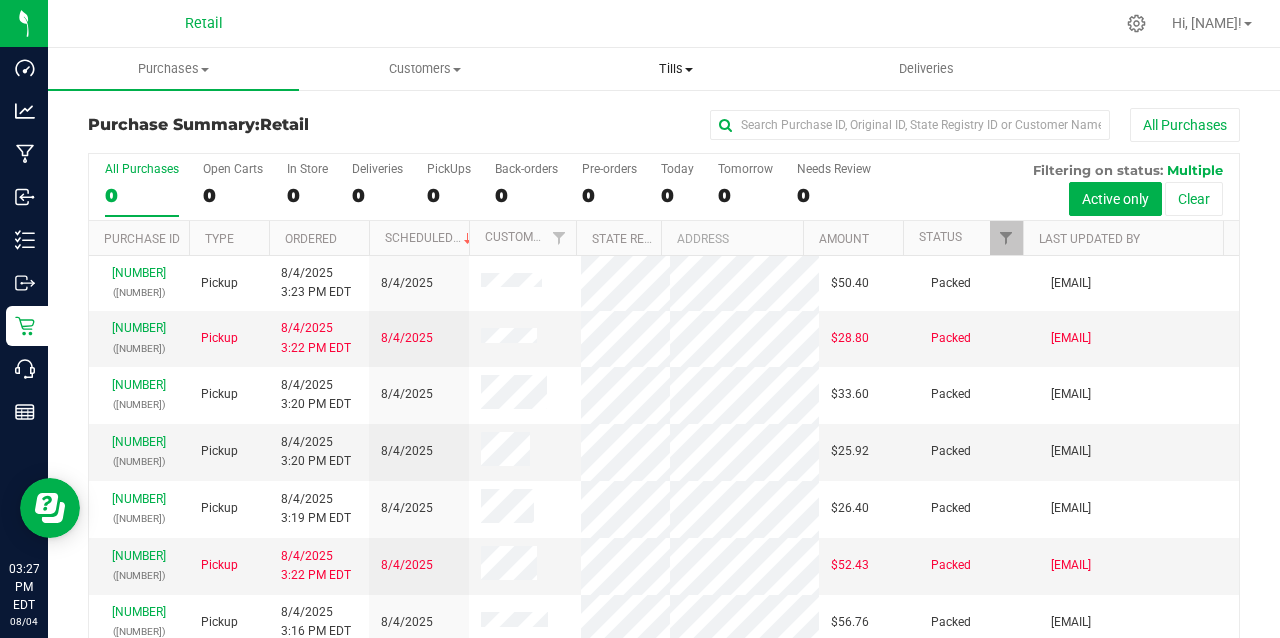 click on "Tills" at bounding box center [675, 69] 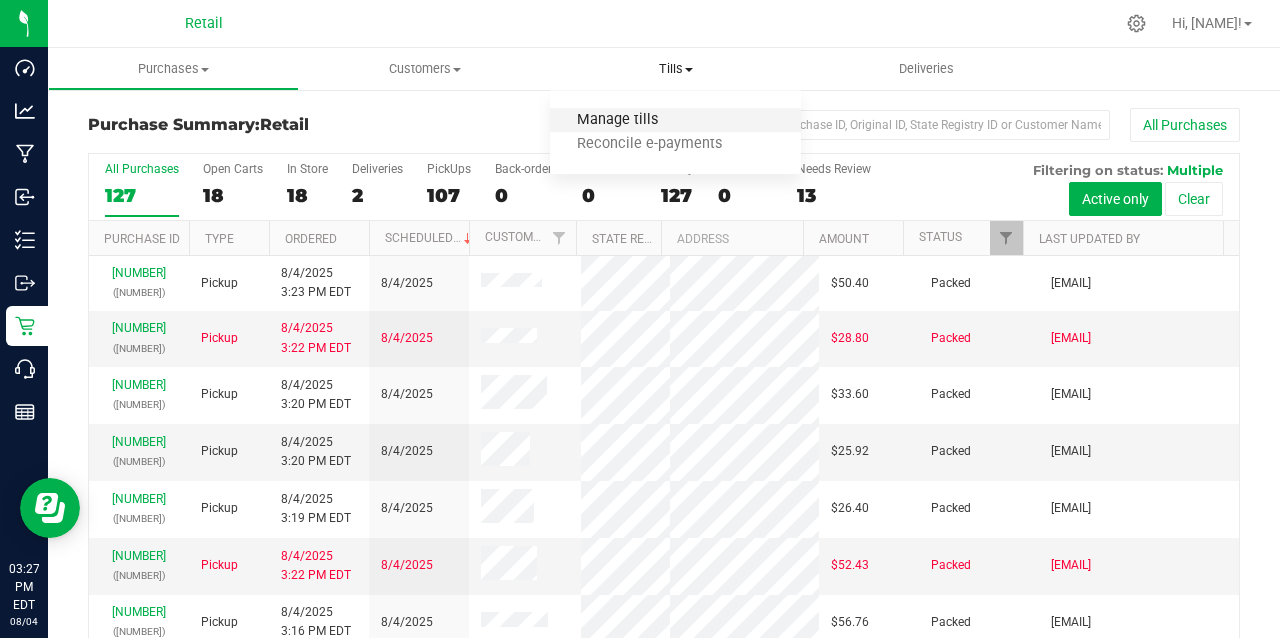 click on "Manage tills" at bounding box center (617, 120) 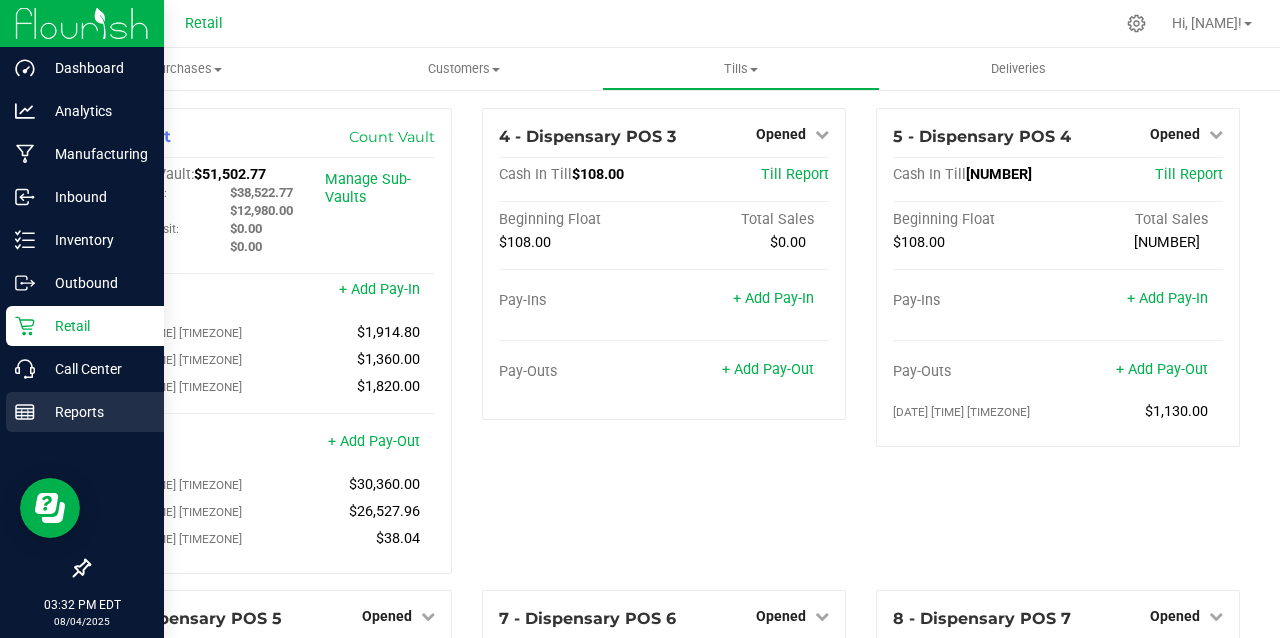 click on "Reports" at bounding box center (95, 412) 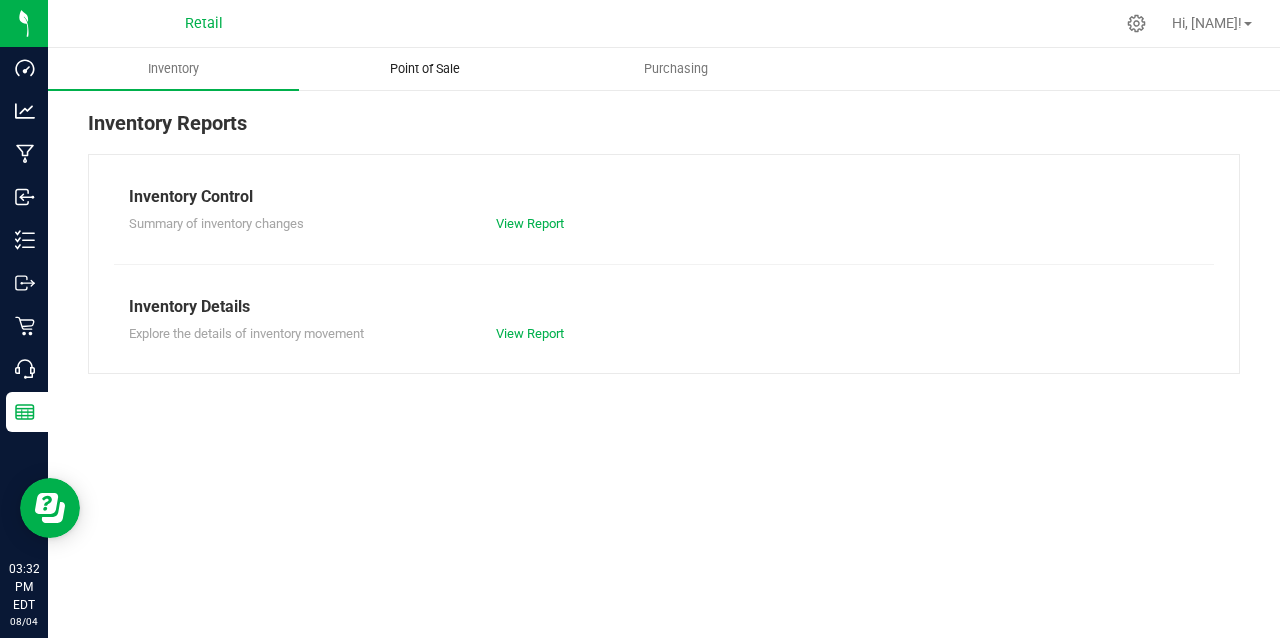 click on "Point of Sale" at bounding box center (425, 69) 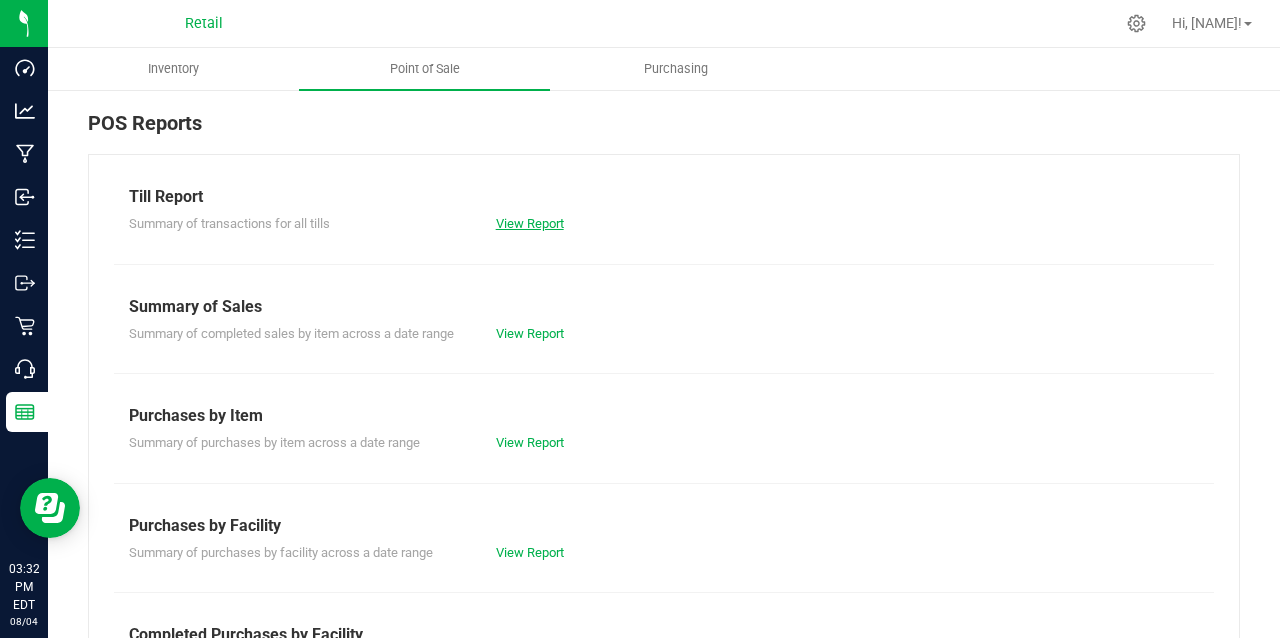 click on "View Report" at bounding box center (530, 223) 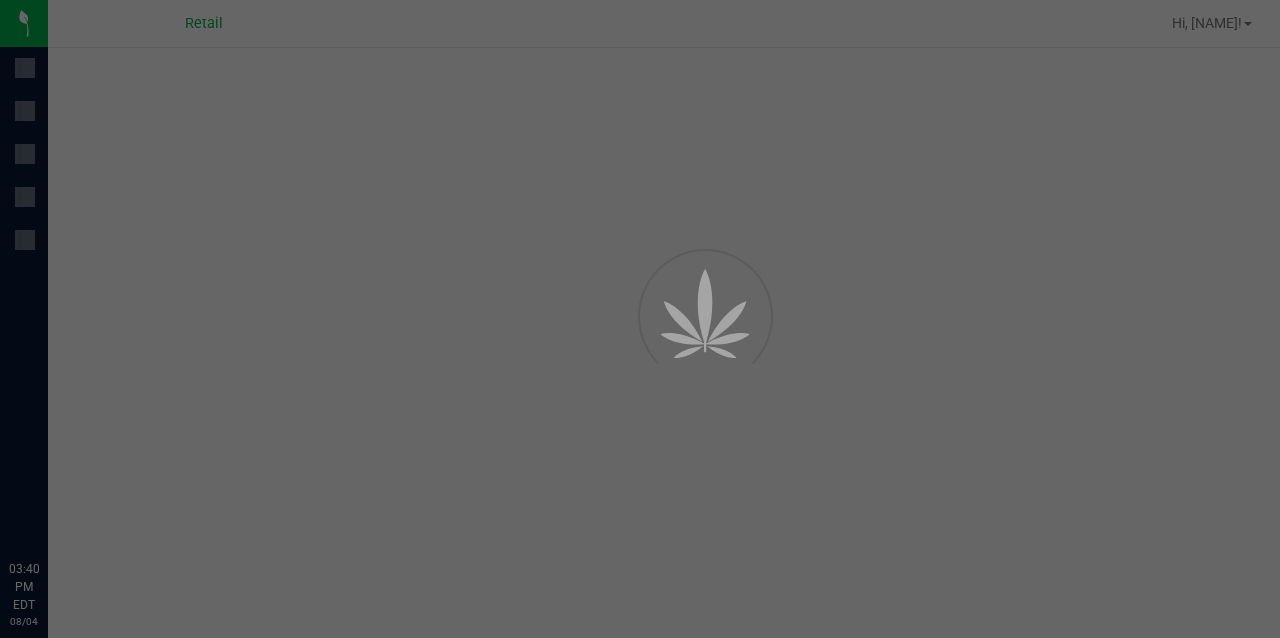 scroll, scrollTop: 0, scrollLeft: 0, axis: both 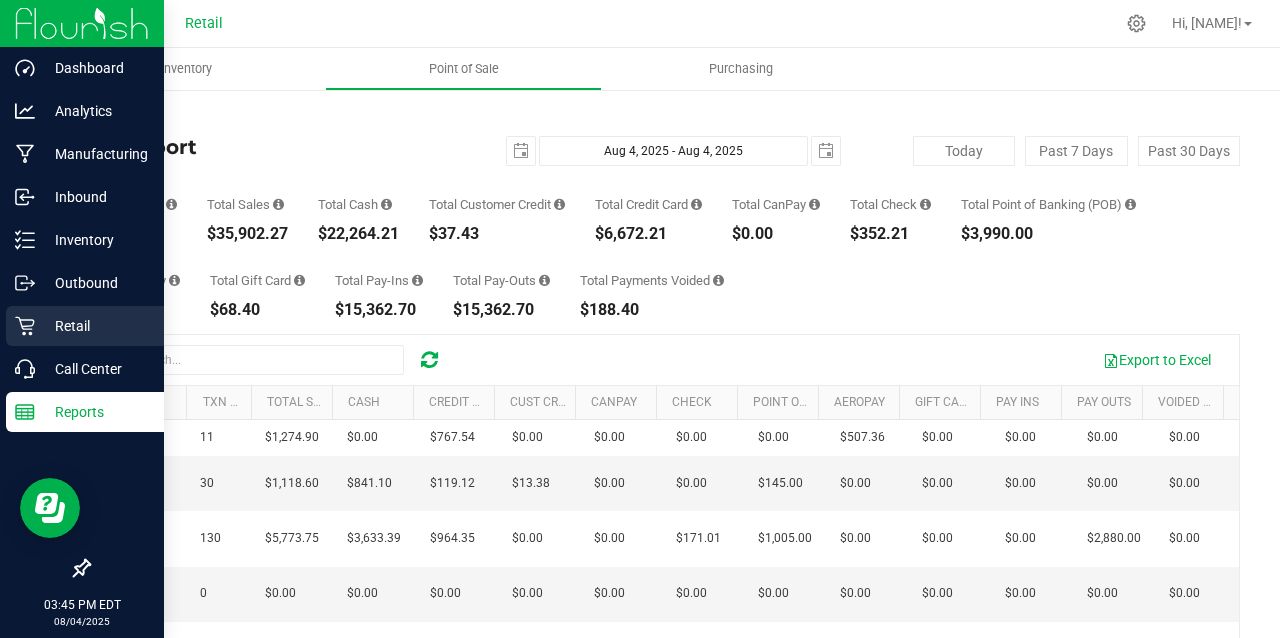 click on "Retail" at bounding box center (95, 326) 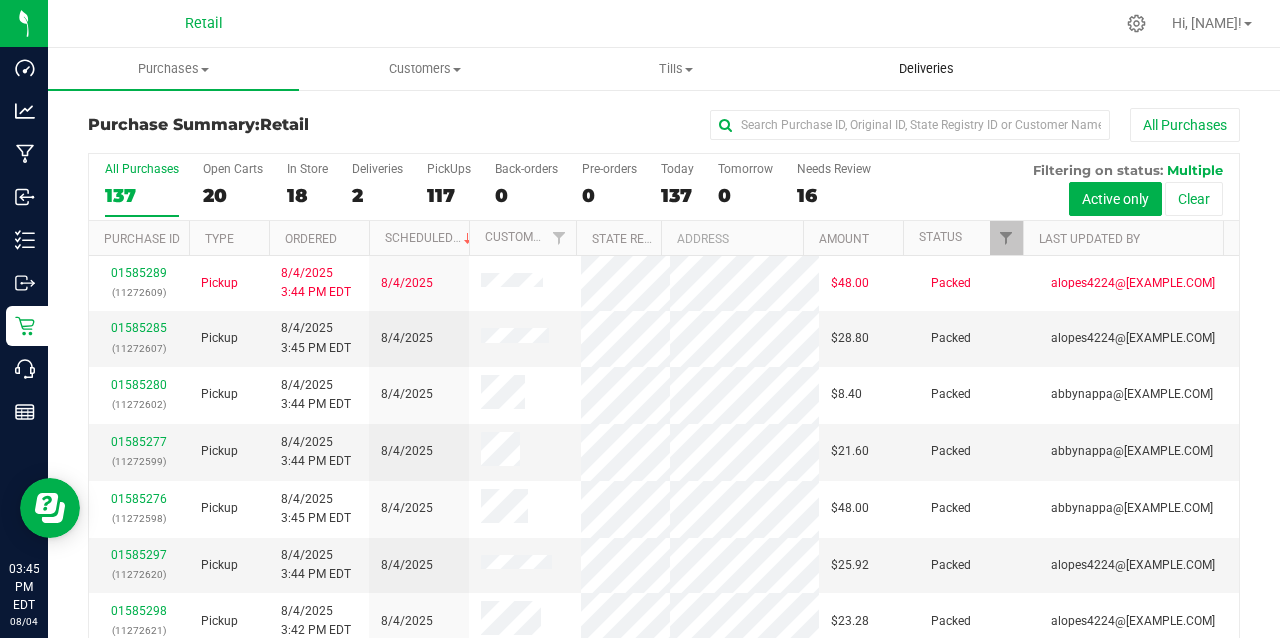 click on "Deliveries" at bounding box center (926, 69) 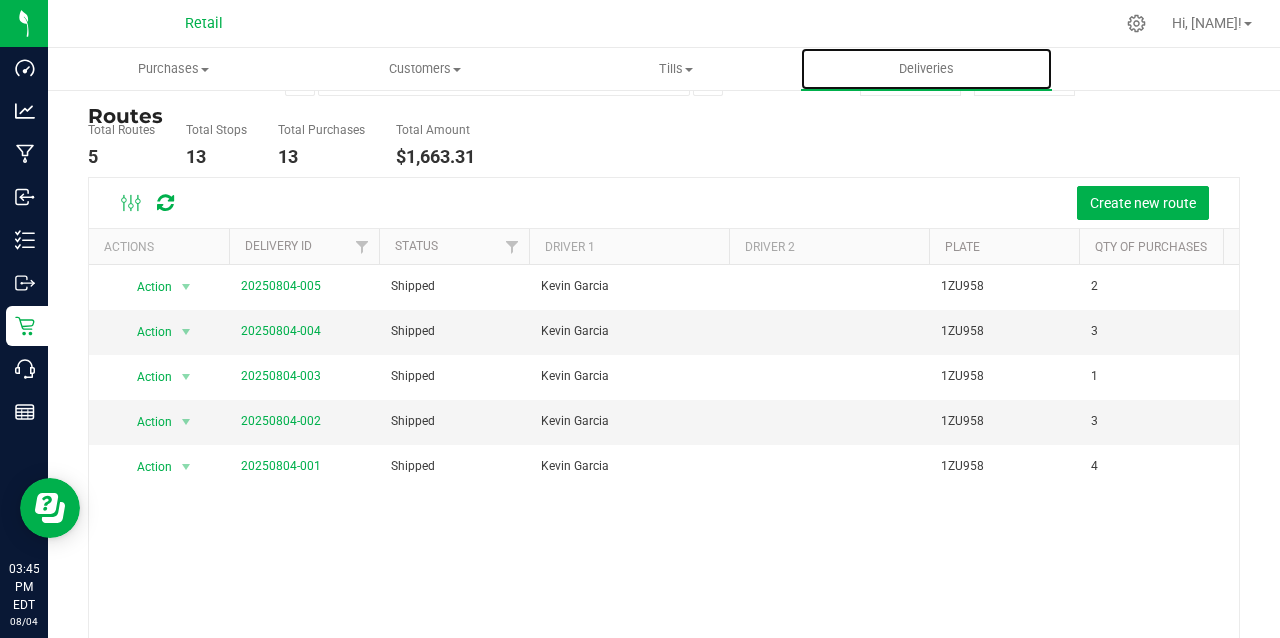 scroll, scrollTop: 80, scrollLeft: 0, axis: vertical 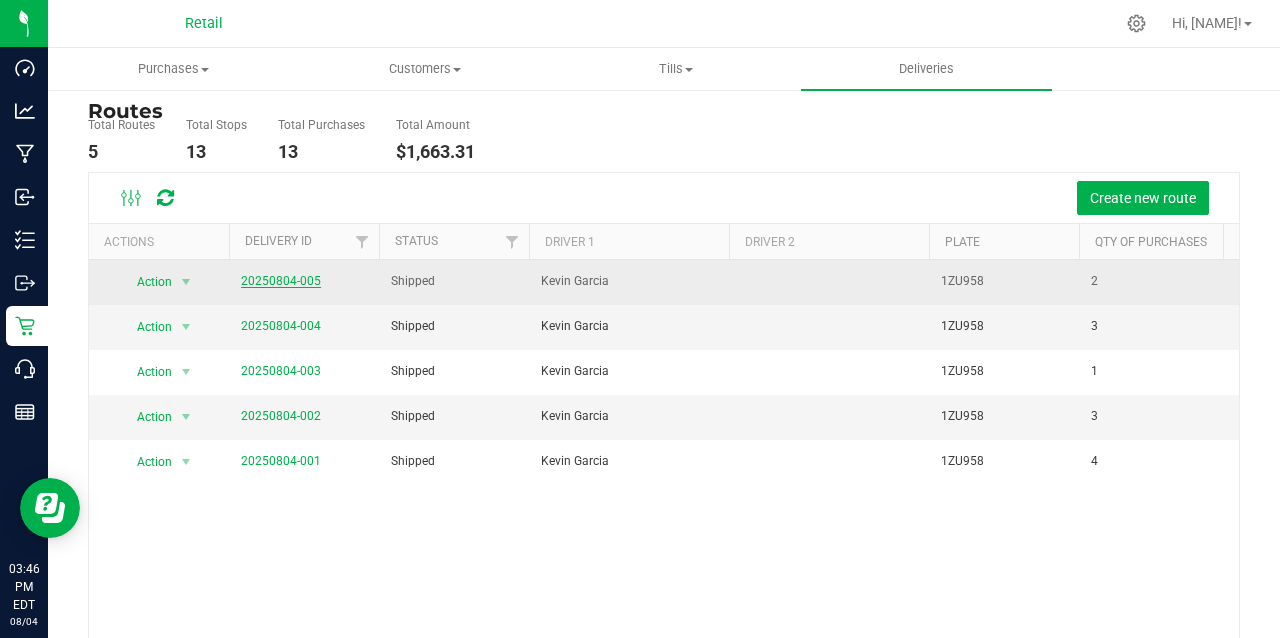 click on "20250804-005" at bounding box center (281, 281) 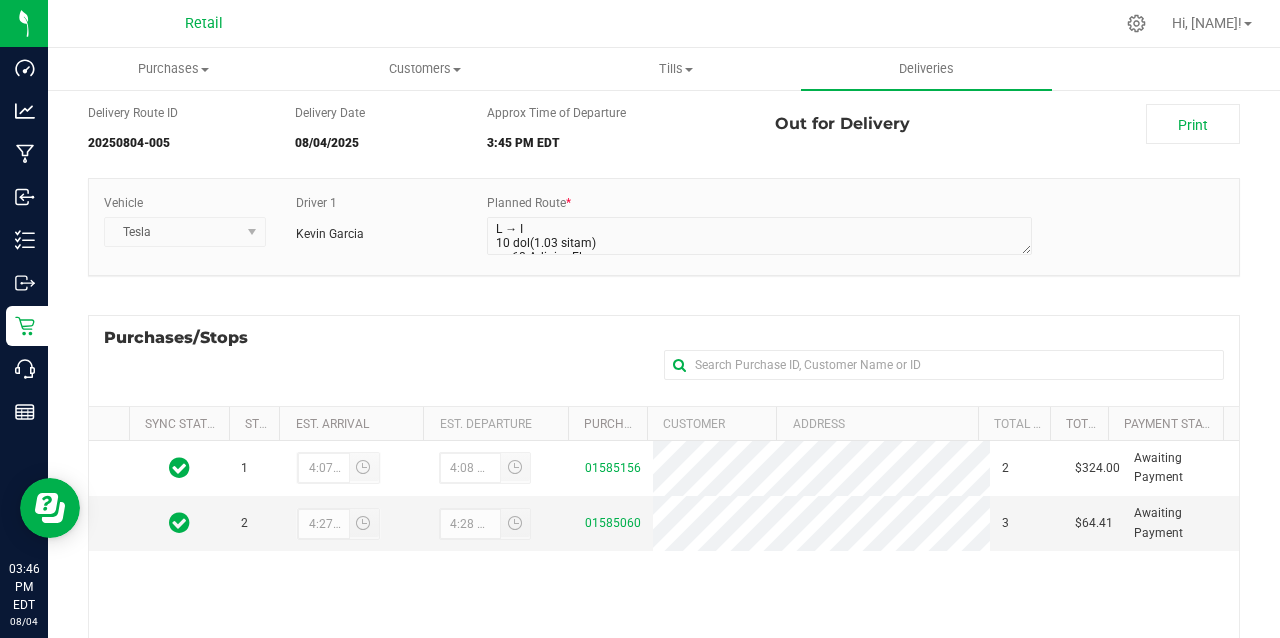scroll, scrollTop: 64, scrollLeft: 0, axis: vertical 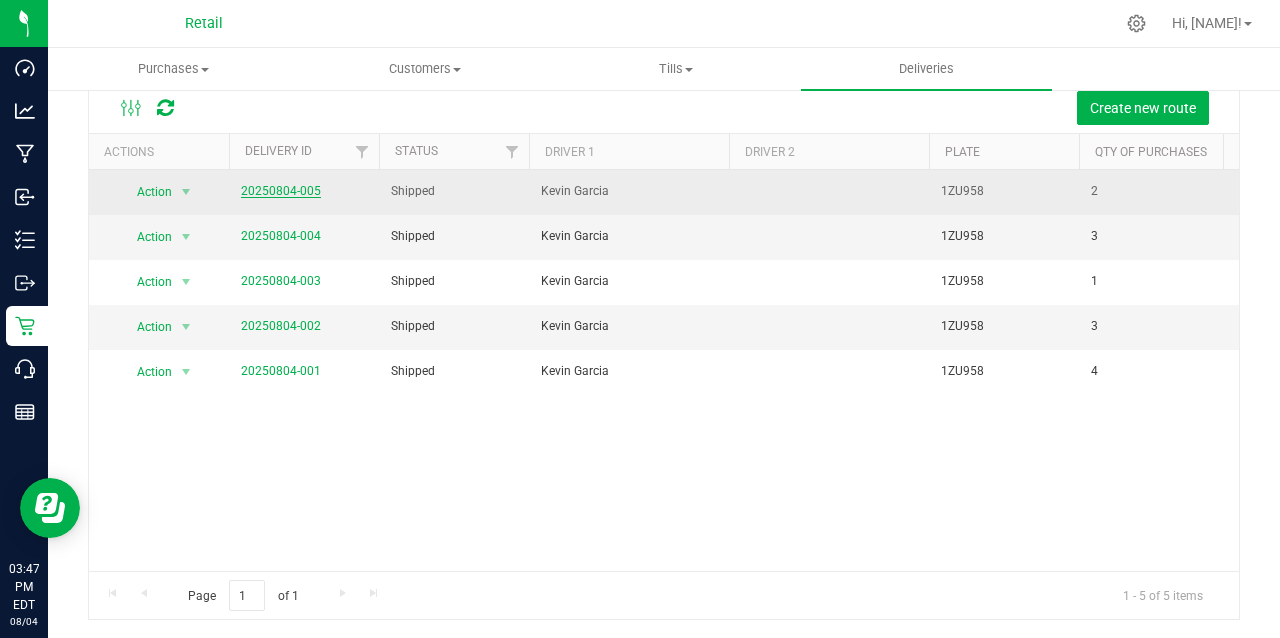 click on "20250804-005" at bounding box center (281, 191) 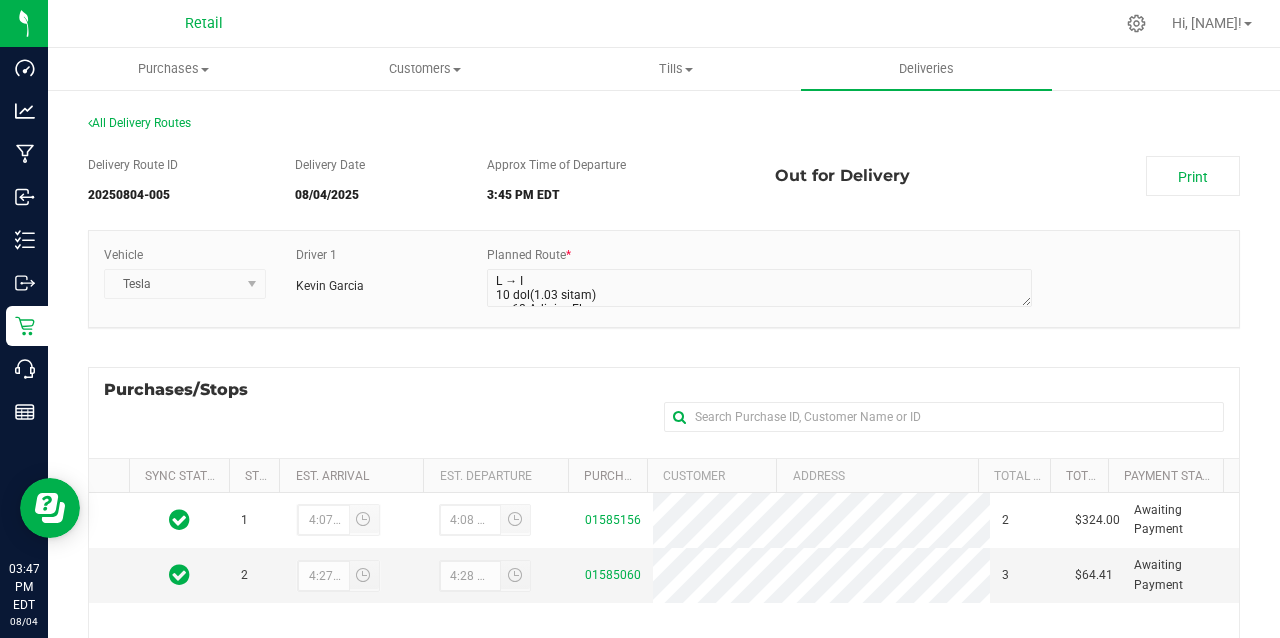 scroll, scrollTop: 0, scrollLeft: 0, axis: both 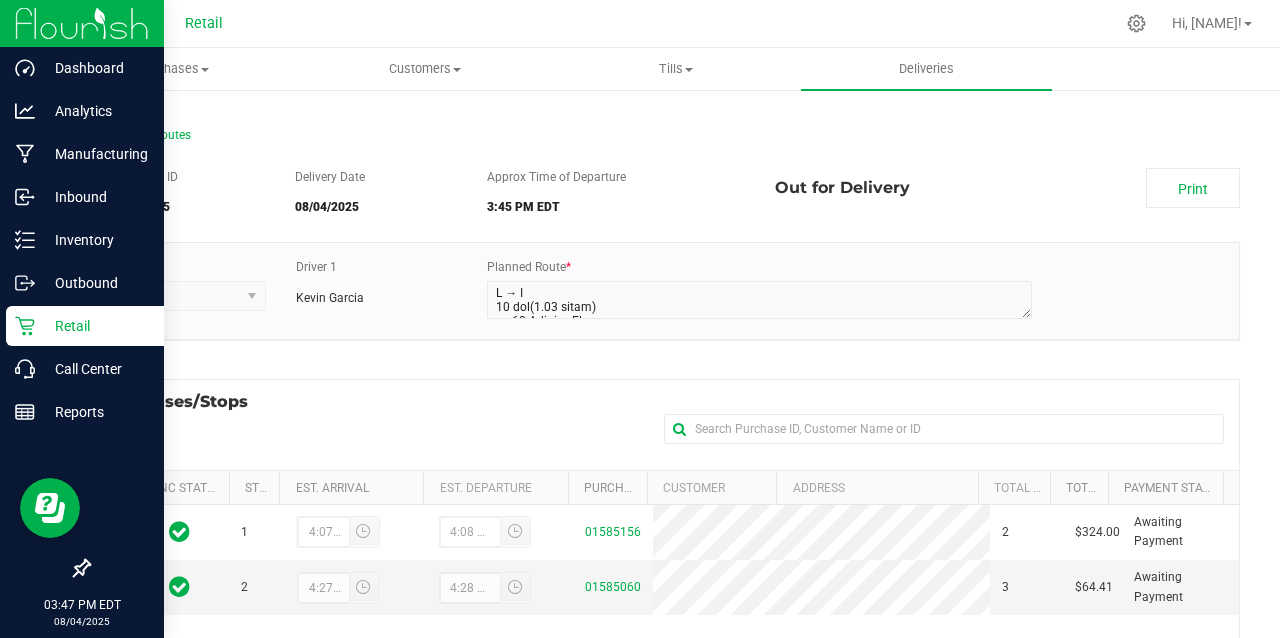 click on "Dashboard Analytics Manufacturing Inbound Inventory Outbound Retail Call Center Reports 03:47 PM EDT 08/04/2025  08/04" at bounding box center [82, 319] 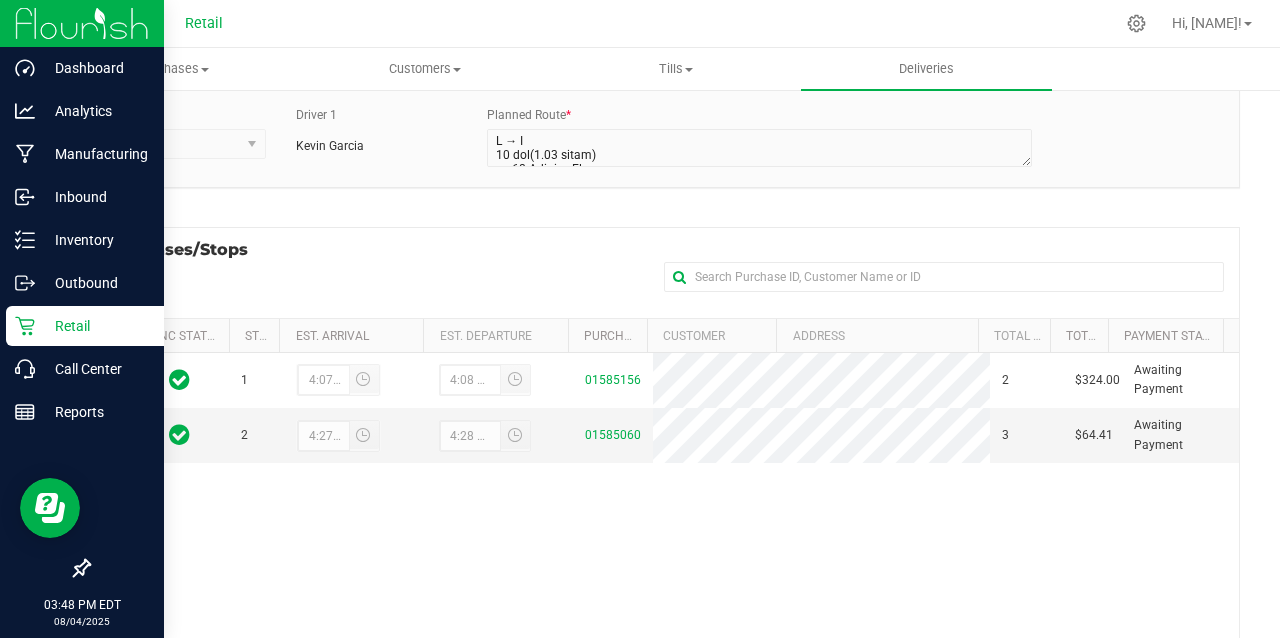 scroll, scrollTop: 156, scrollLeft: 0, axis: vertical 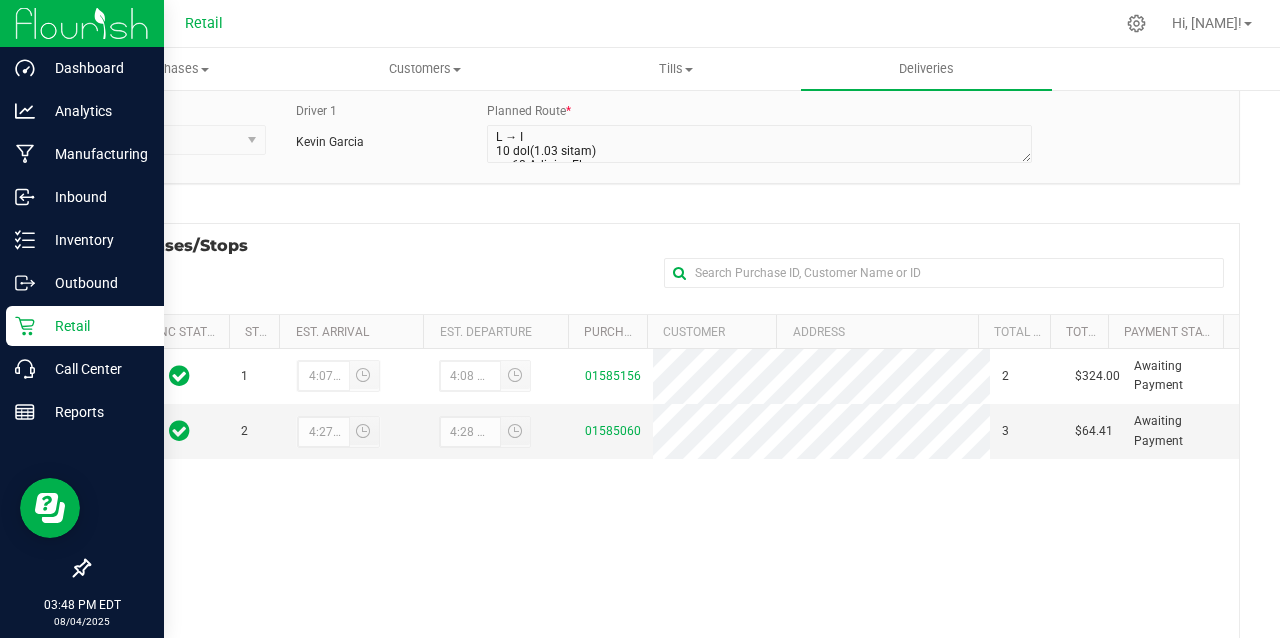 click at bounding box center (82, 23) 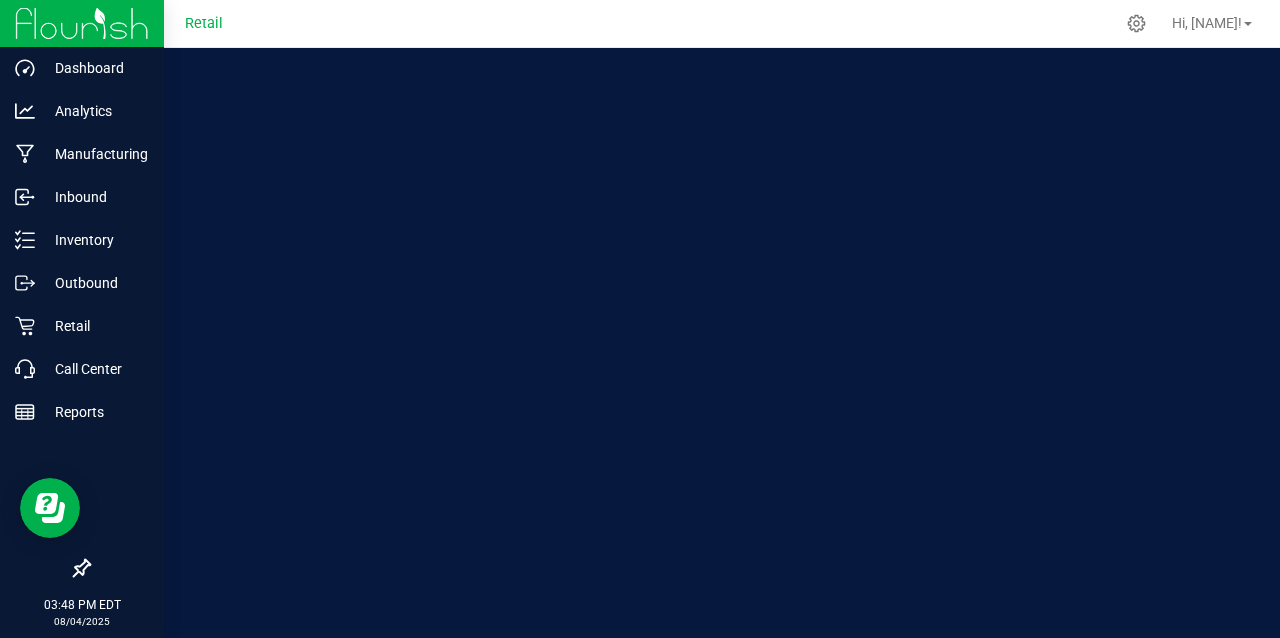 scroll, scrollTop: 0, scrollLeft: 0, axis: both 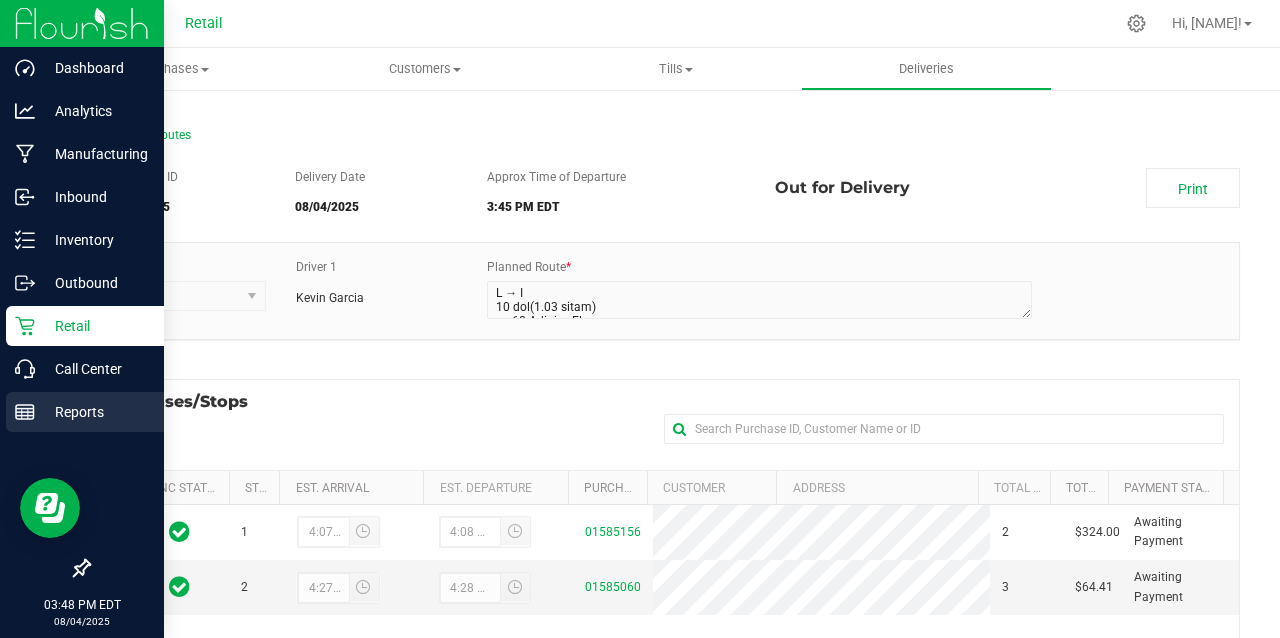 click on "Reports" at bounding box center (95, 412) 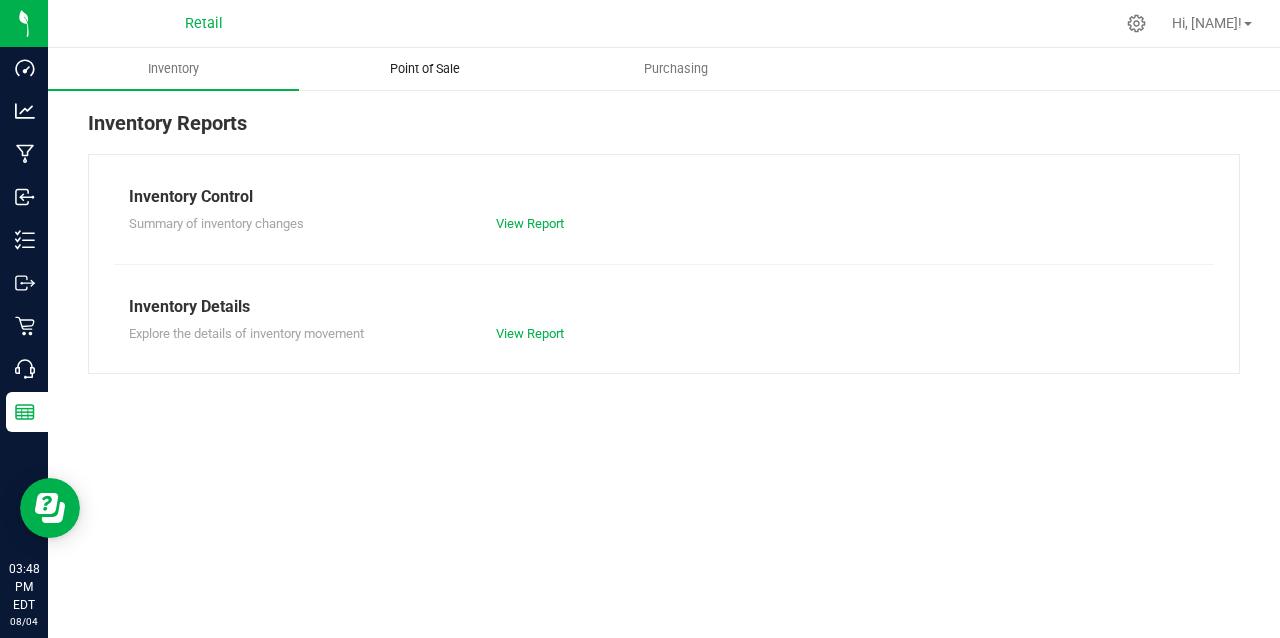 click on "Point of Sale" at bounding box center [425, 69] 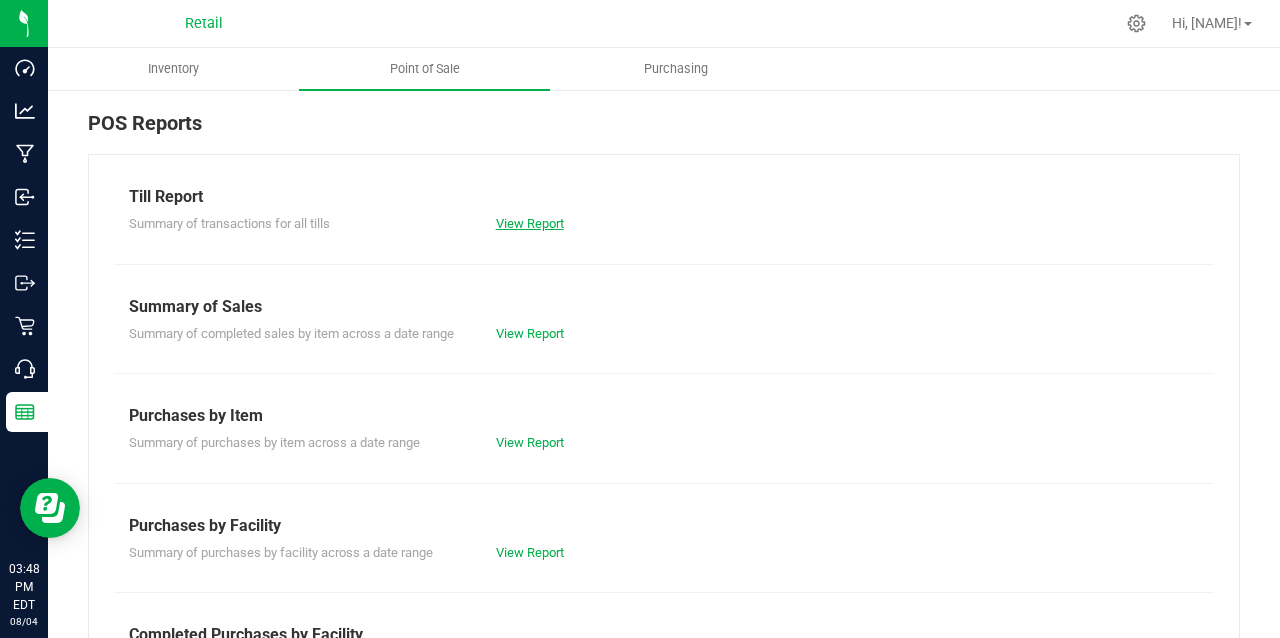 click on "View Report" at bounding box center [530, 223] 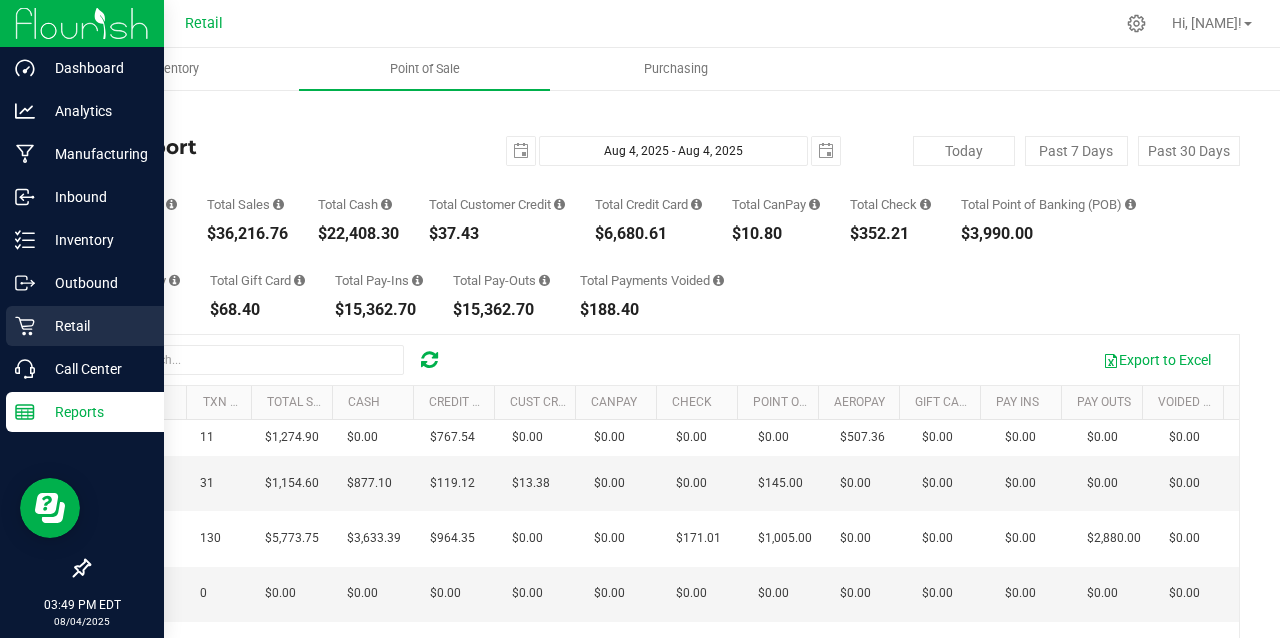 click 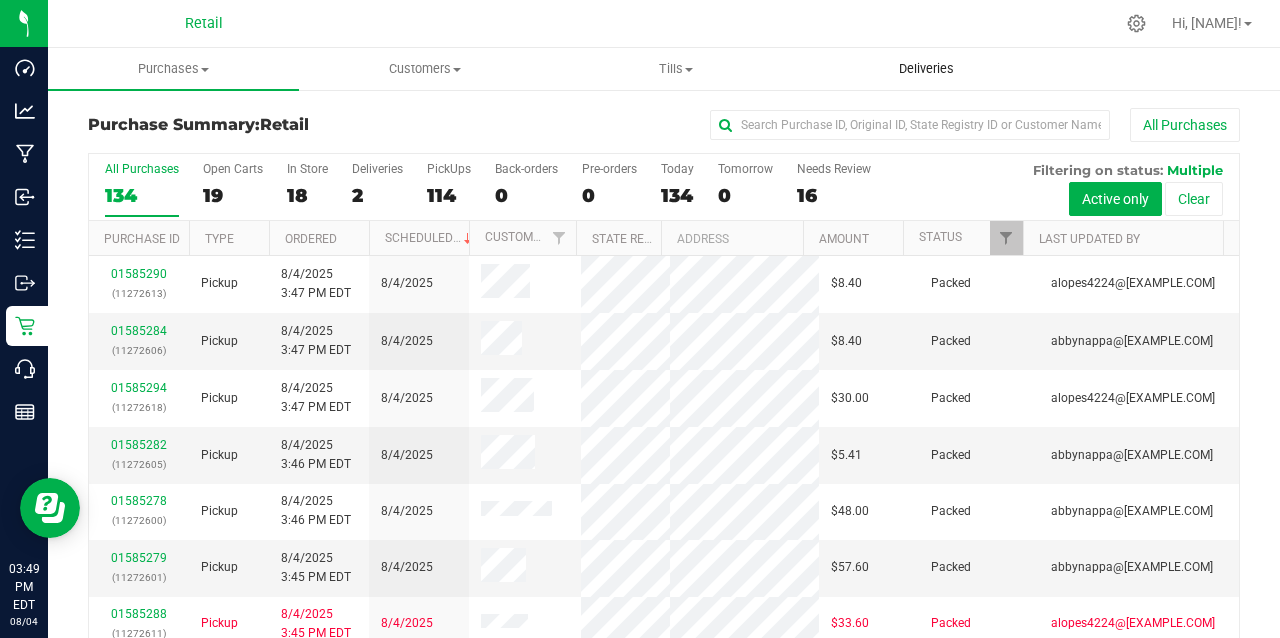 click on "Deliveries" at bounding box center [926, 69] 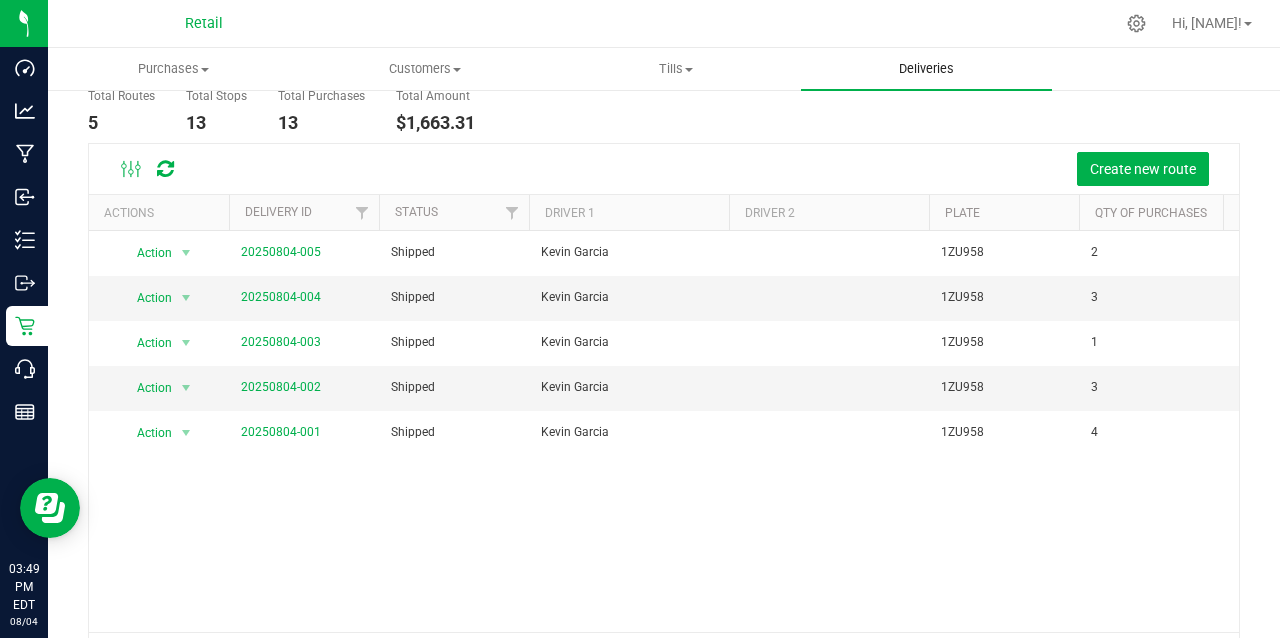 scroll, scrollTop: 170, scrollLeft: 0, axis: vertical 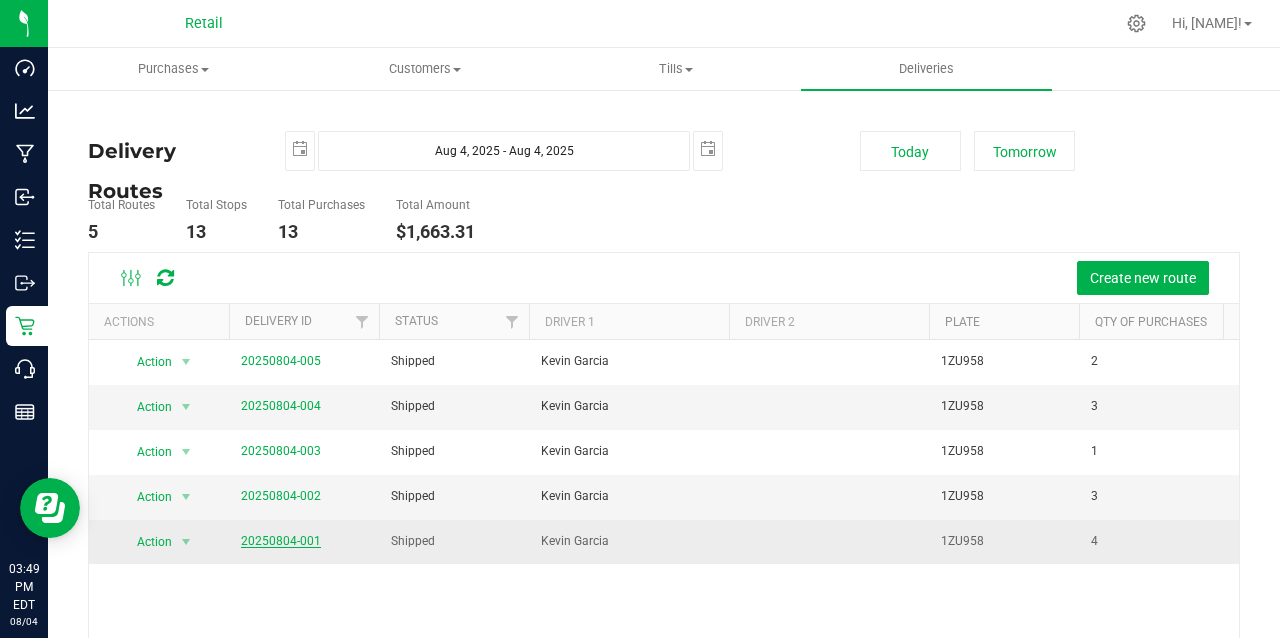 click on "20250804-001" at bounding box center [281, 541] 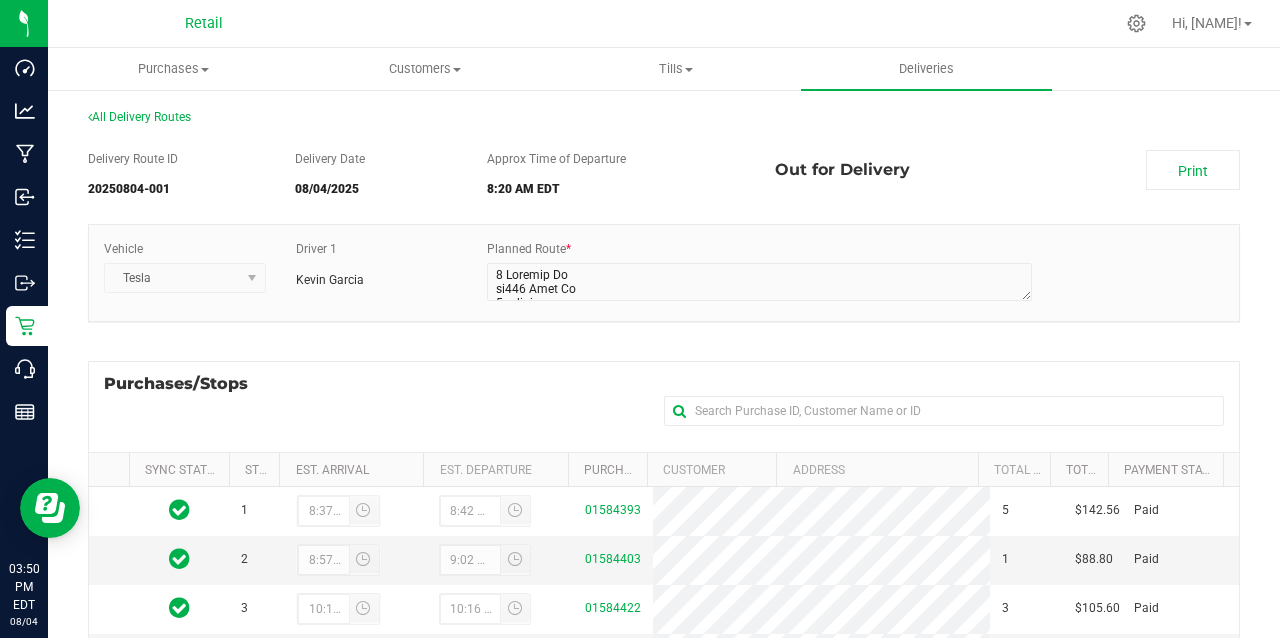 scroll, scrollTop: 18, scrollLeft: 0, axis: vertical 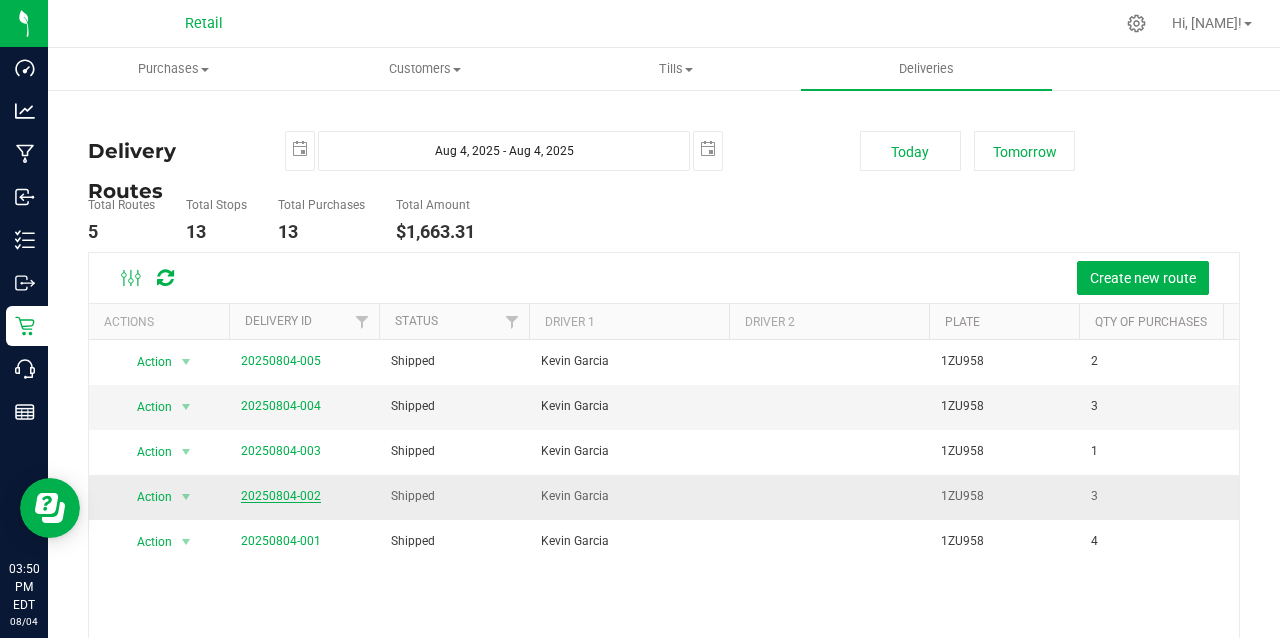 click on "20250804-002" at bounding box center [281, 496] 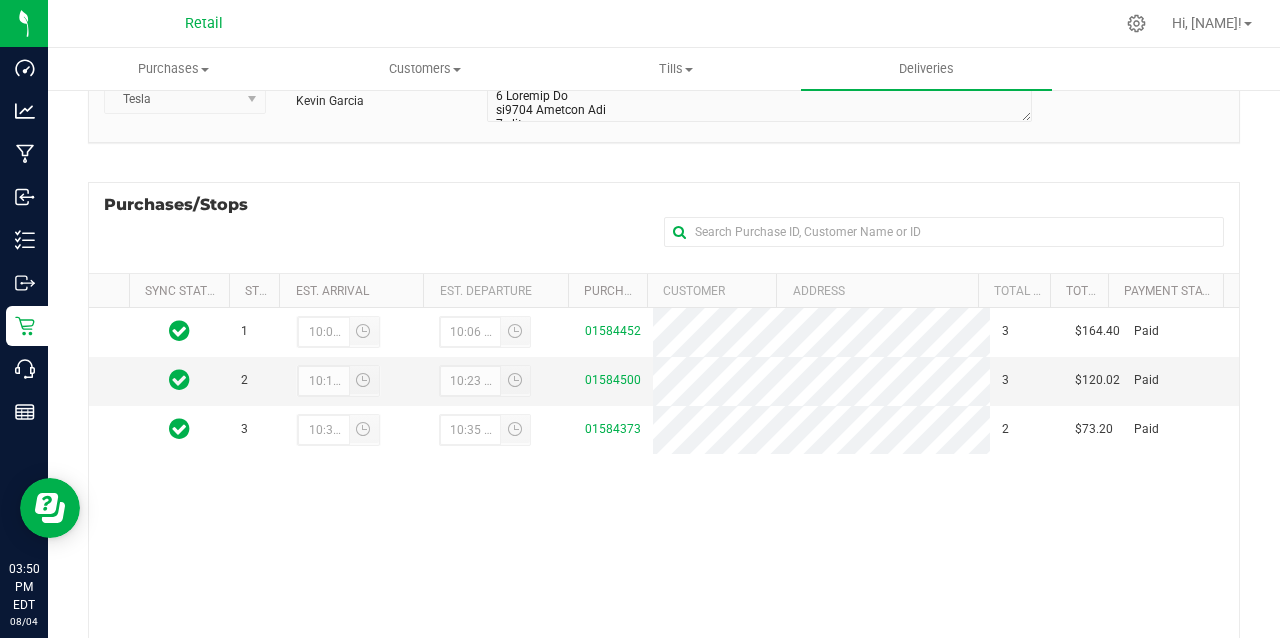 scroll, scrollTop: 199, scrollLeft: 0, axis: vertical 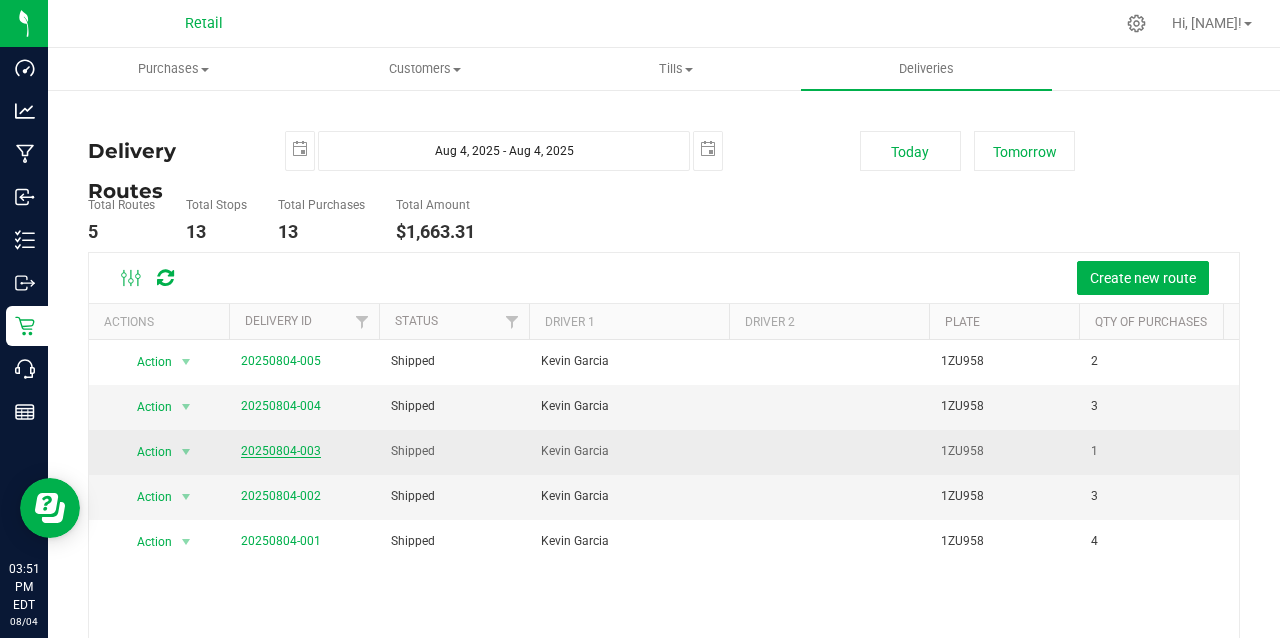 click on "20250804-003" at bounding box center [281, 451] 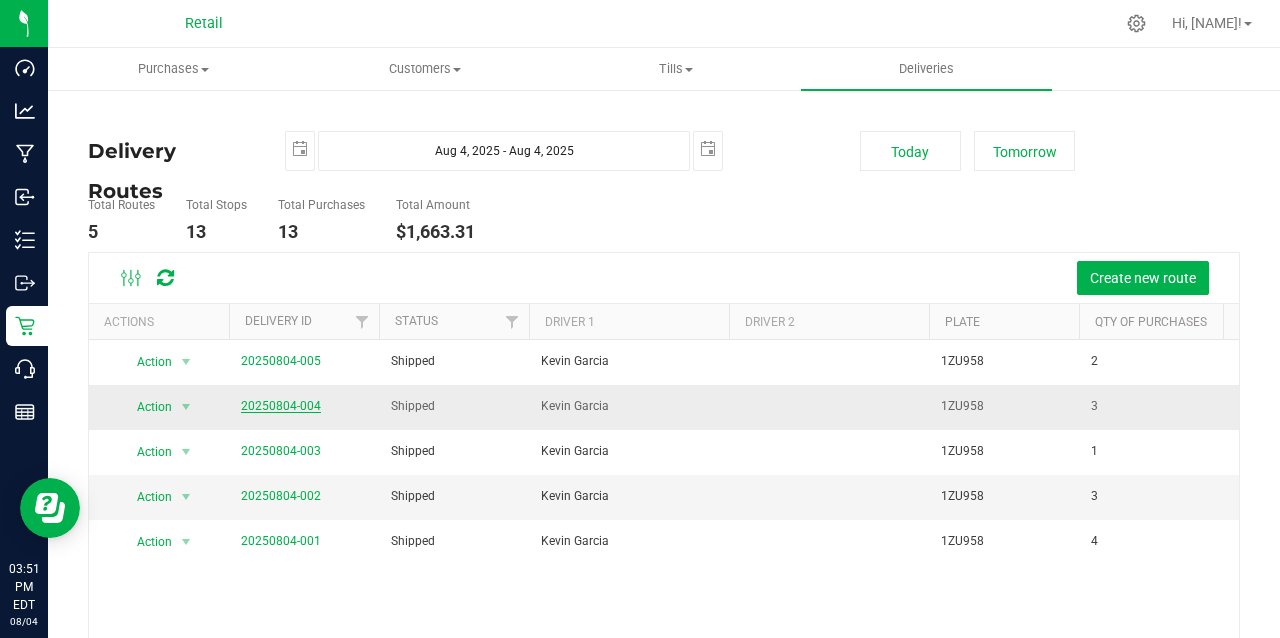 click on "20250804-004" at bounding box center (281, 406) 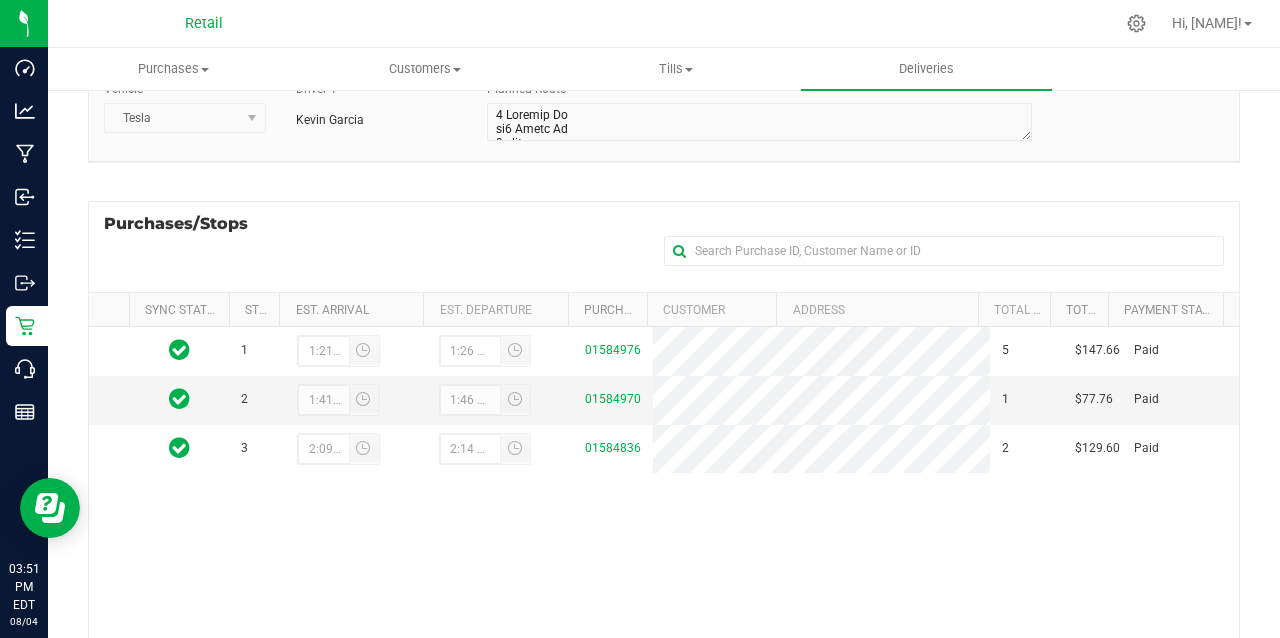 scroll, scrollTop: 0, scrollLeft: 0, axis: both 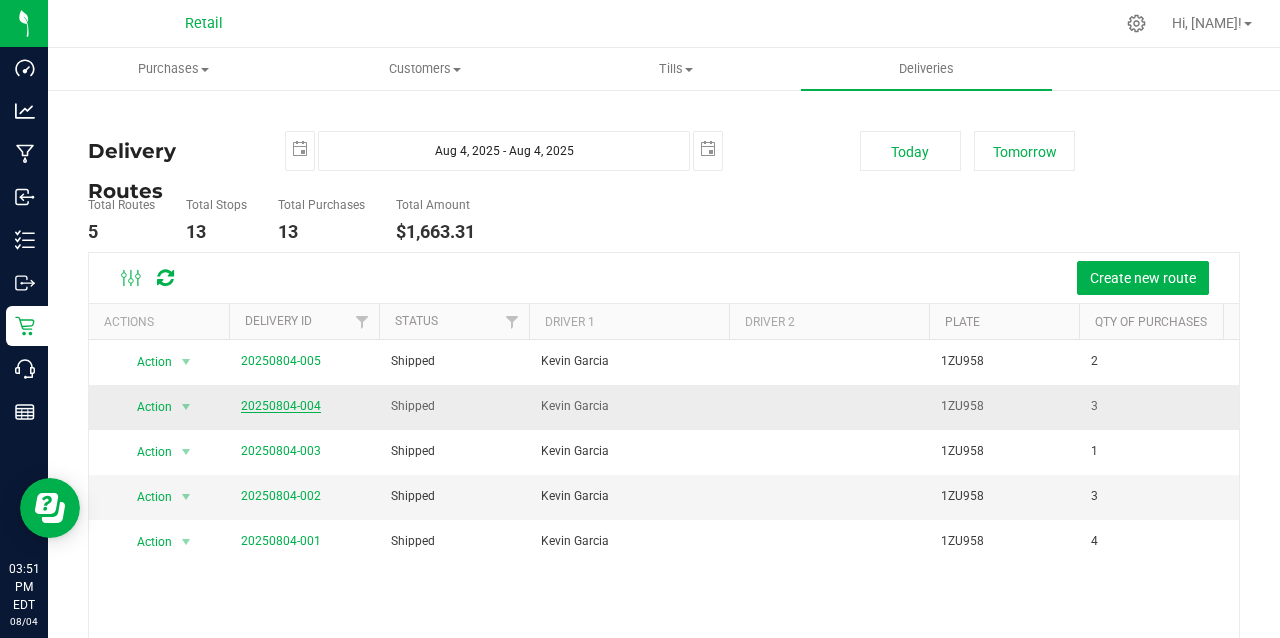 click on "20250804-004" at bounding box center [281, 406] 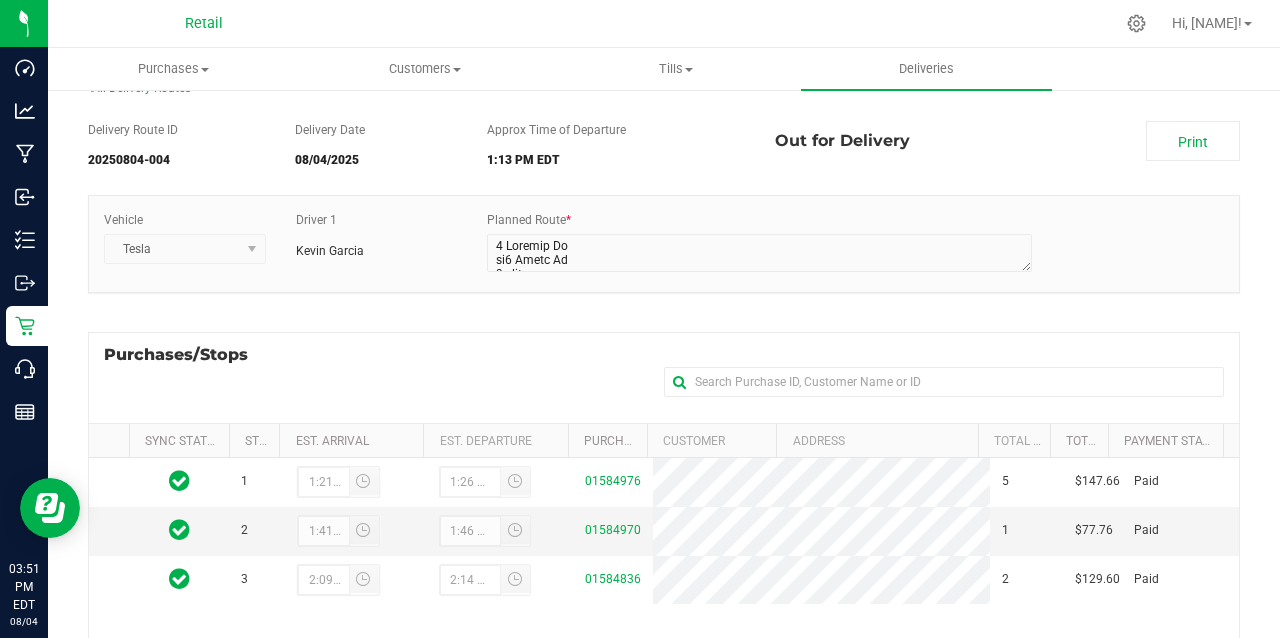 scroll, scrollTop: 0, scrollLeft: 0, axis: both 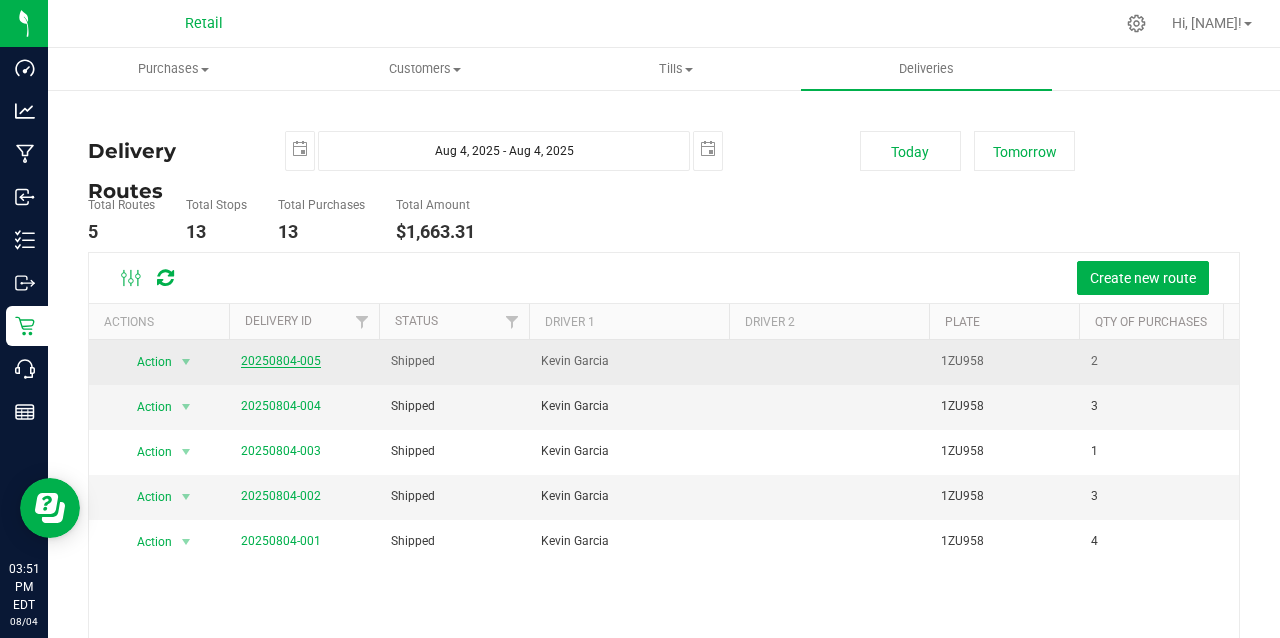 click on "20250804-005" at bounding box center (281, 361) 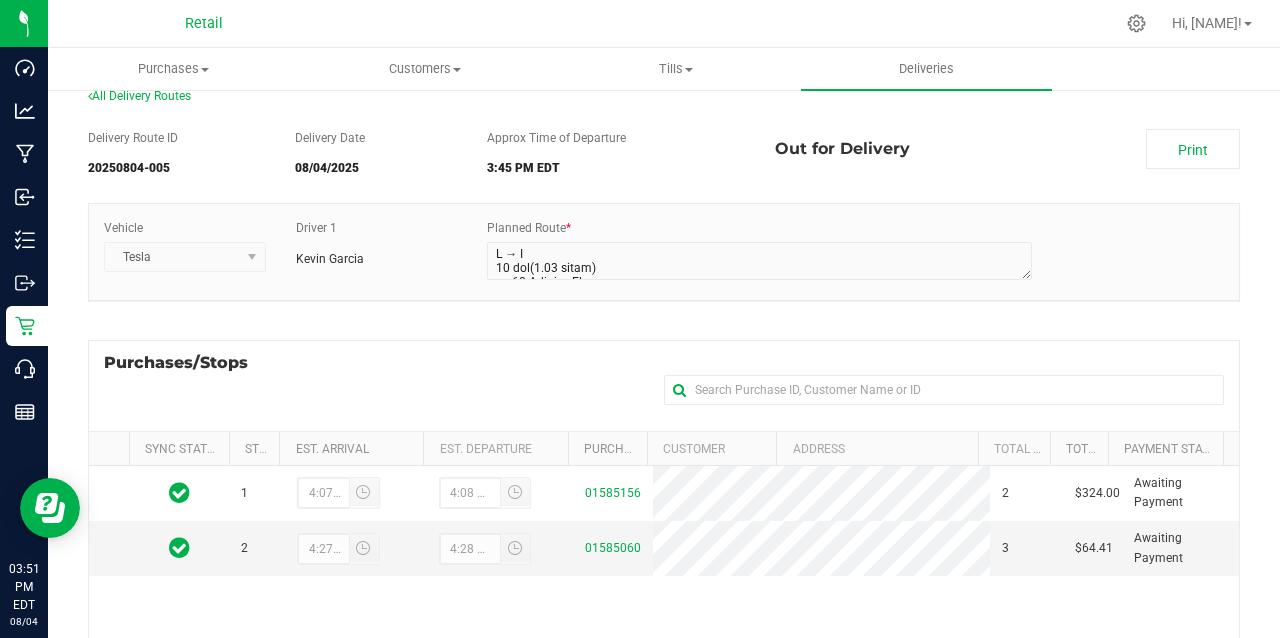 scroll, scrollTop: 0, scrollLeft: 0, axis: both 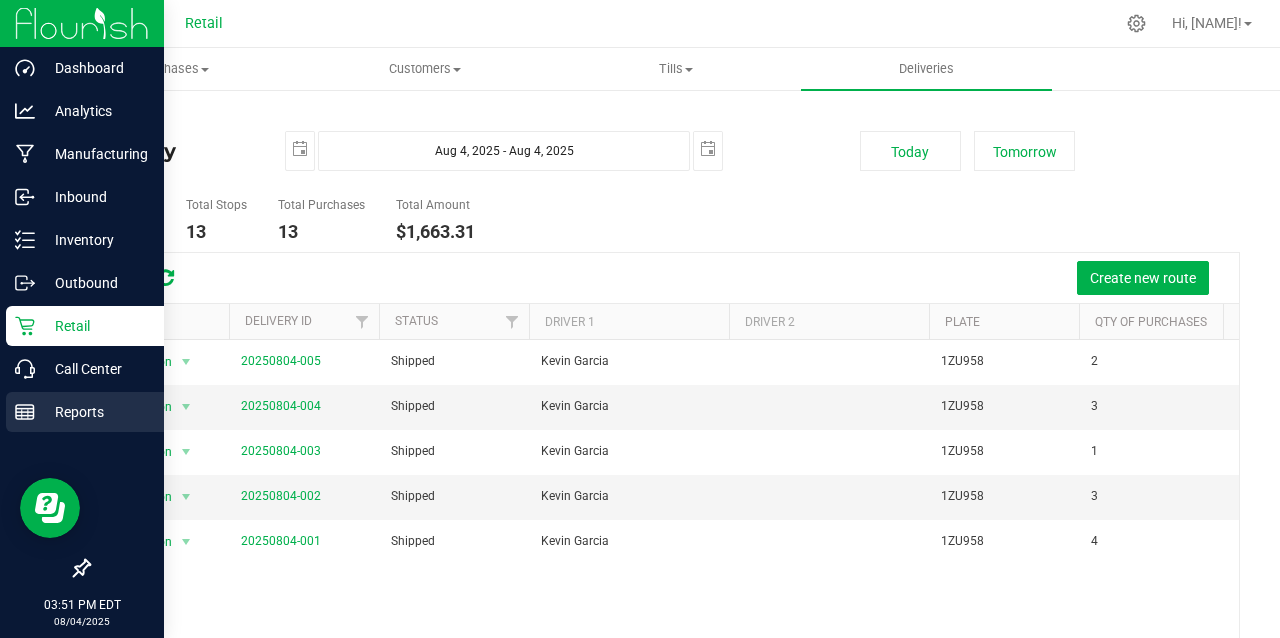 click on "Reports" at bounding box center [85, 412] 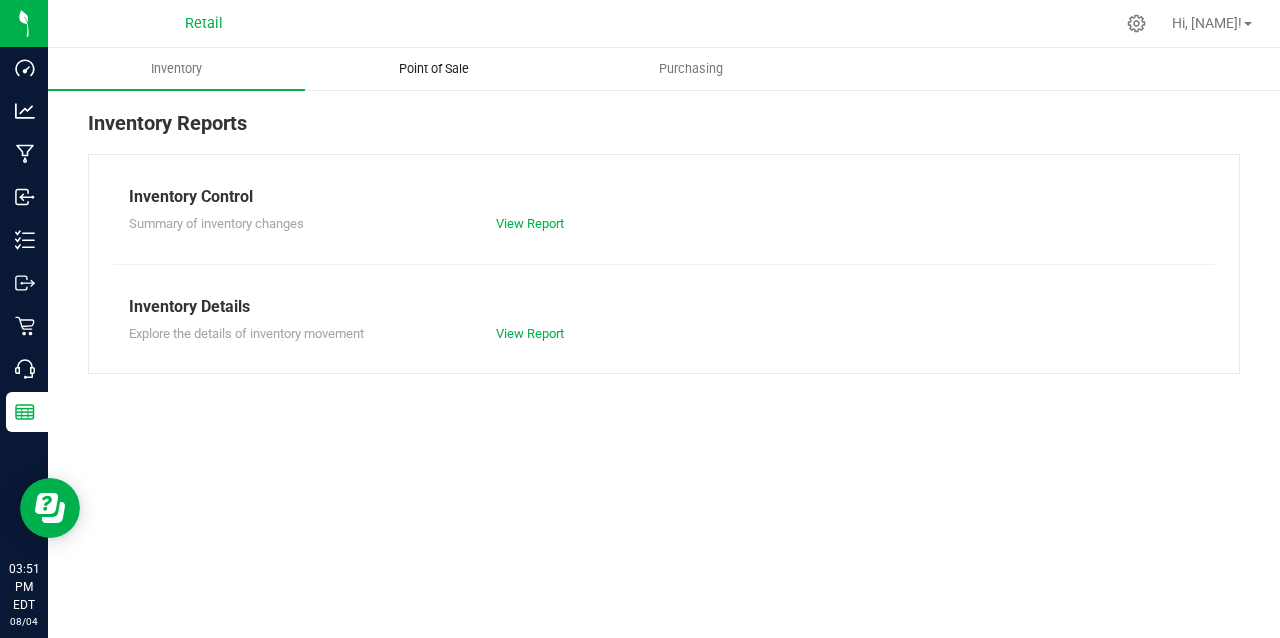 click on "Point of Sale" at bounding box center [434, 69] 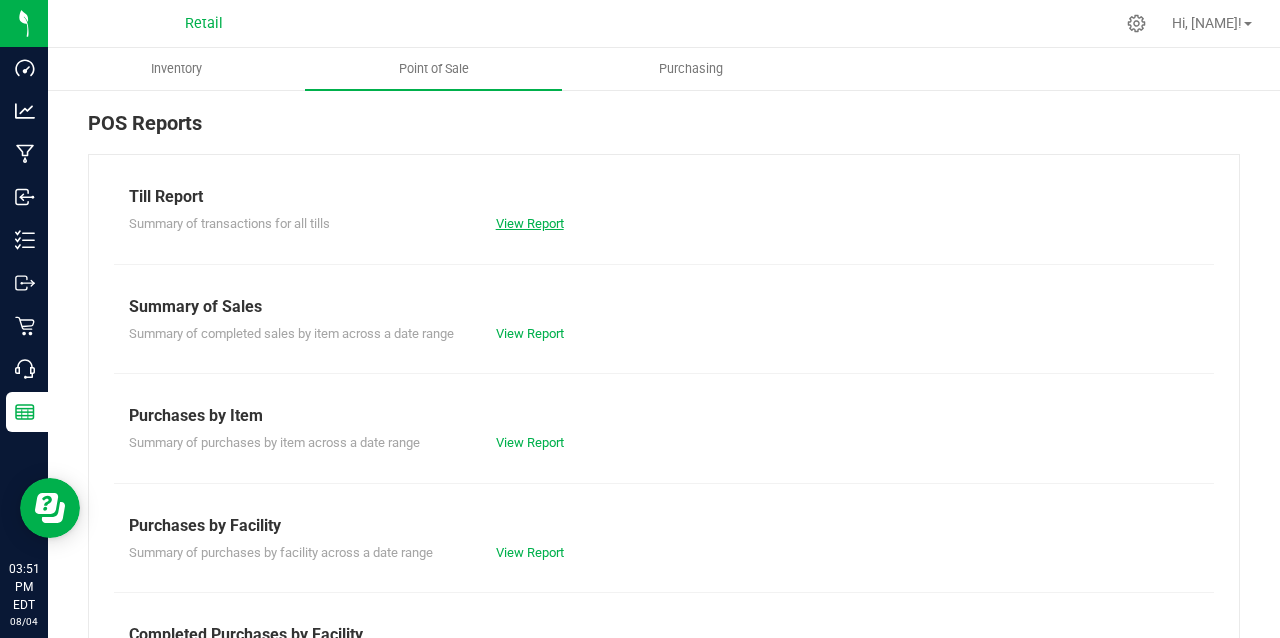 click on "View Report" at bounding box center (530, 223) 